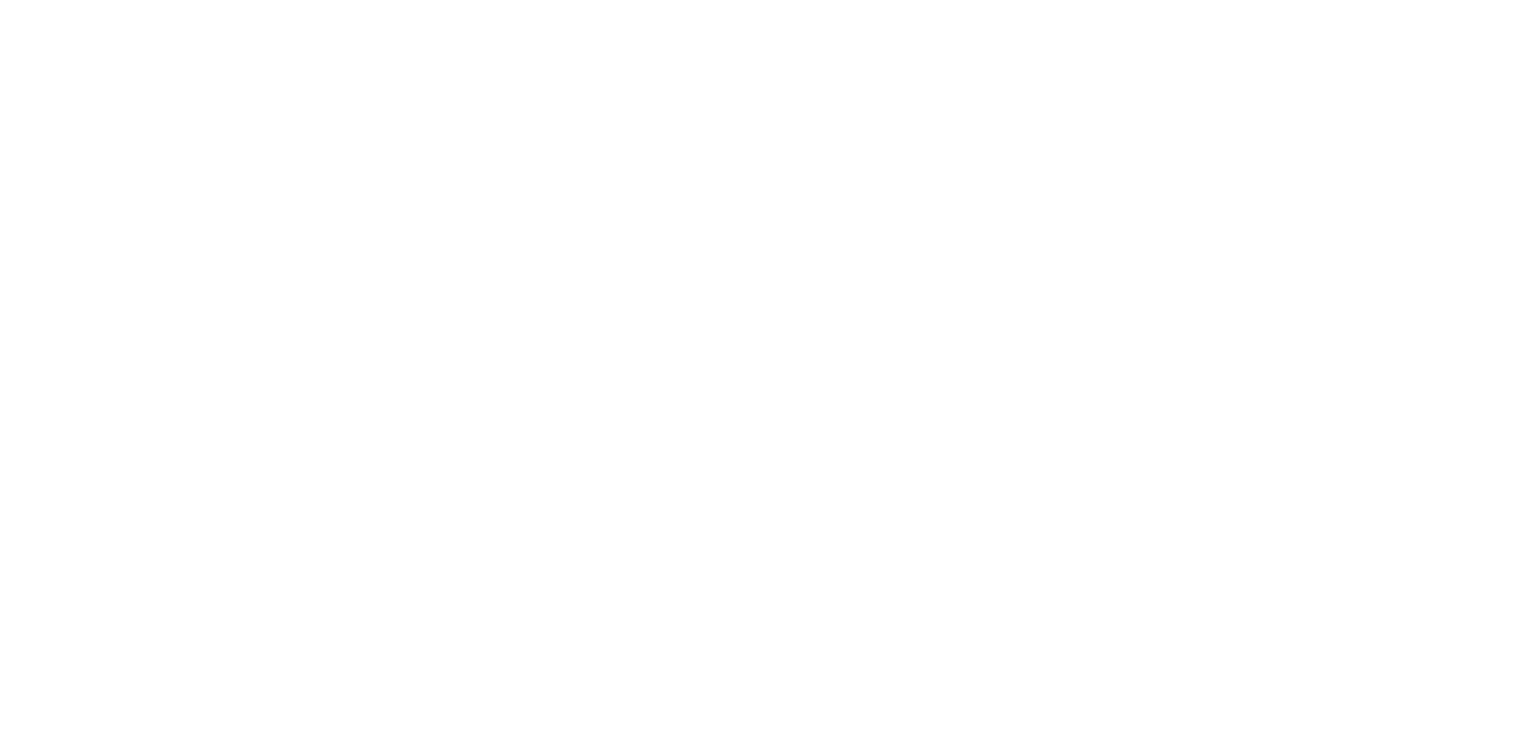 scroll, scrollTop: 0, scrollLeft: 0, axis: both 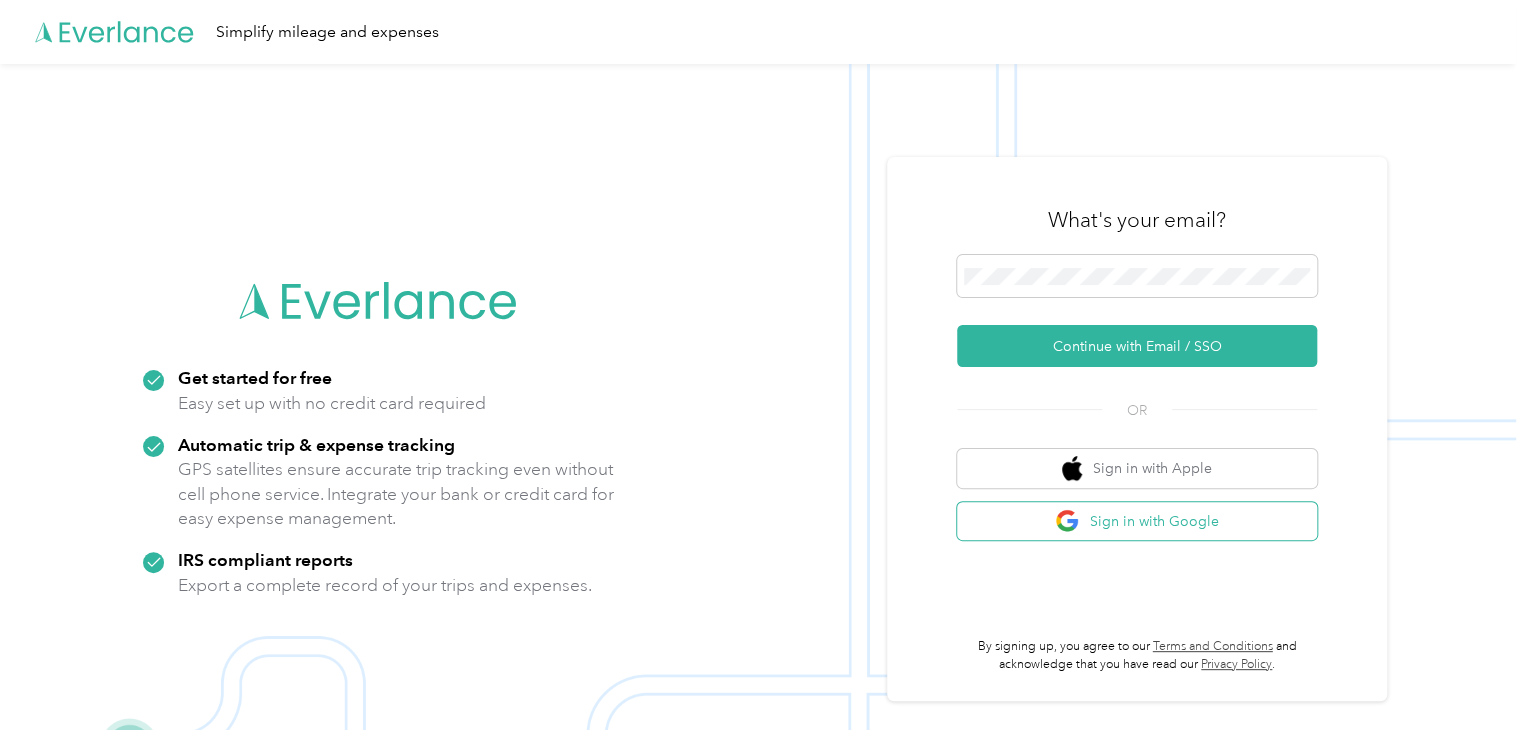 click on "Sign in with Google" at bounding box center (1137, 521) 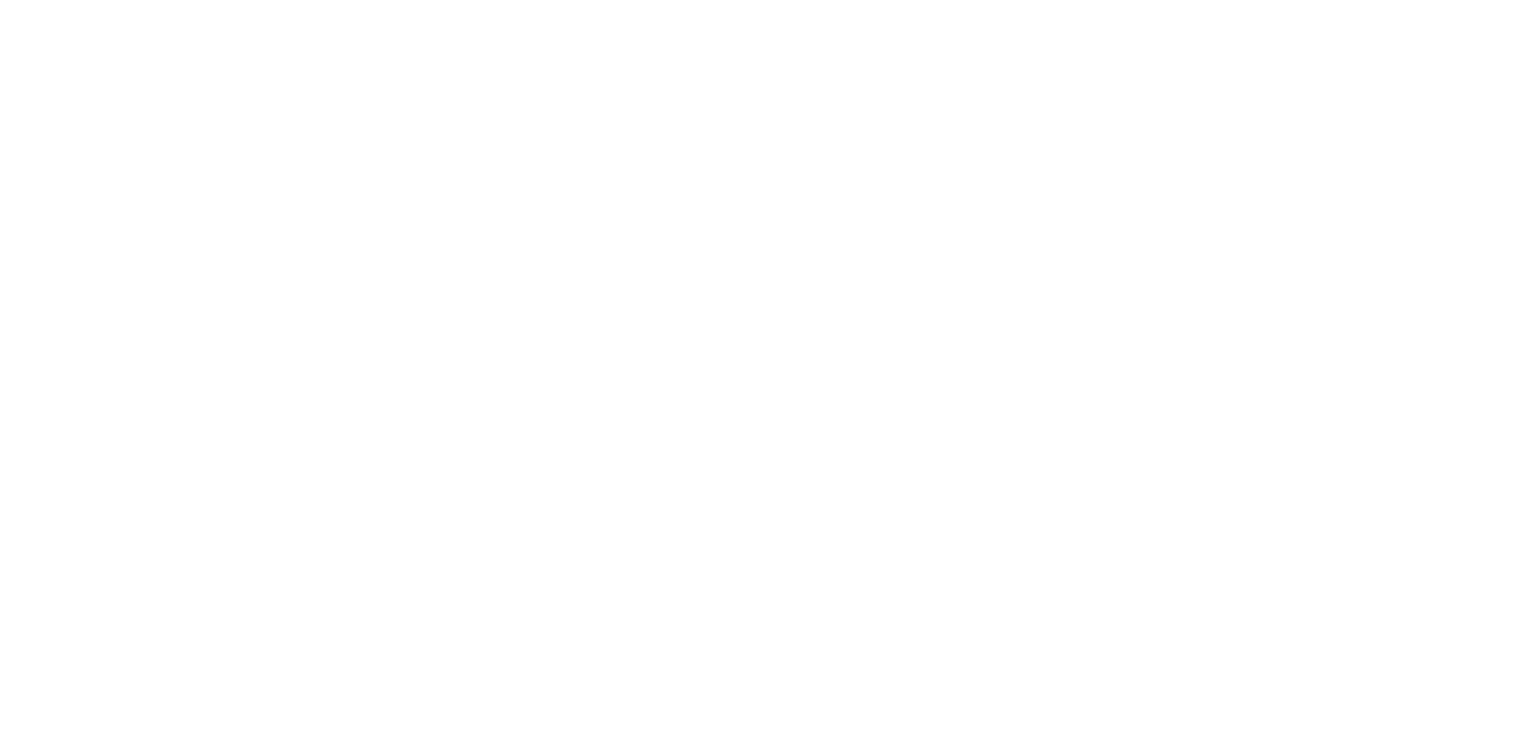scroll, scrollTop: 0, scrollLeft: 0, axis: both 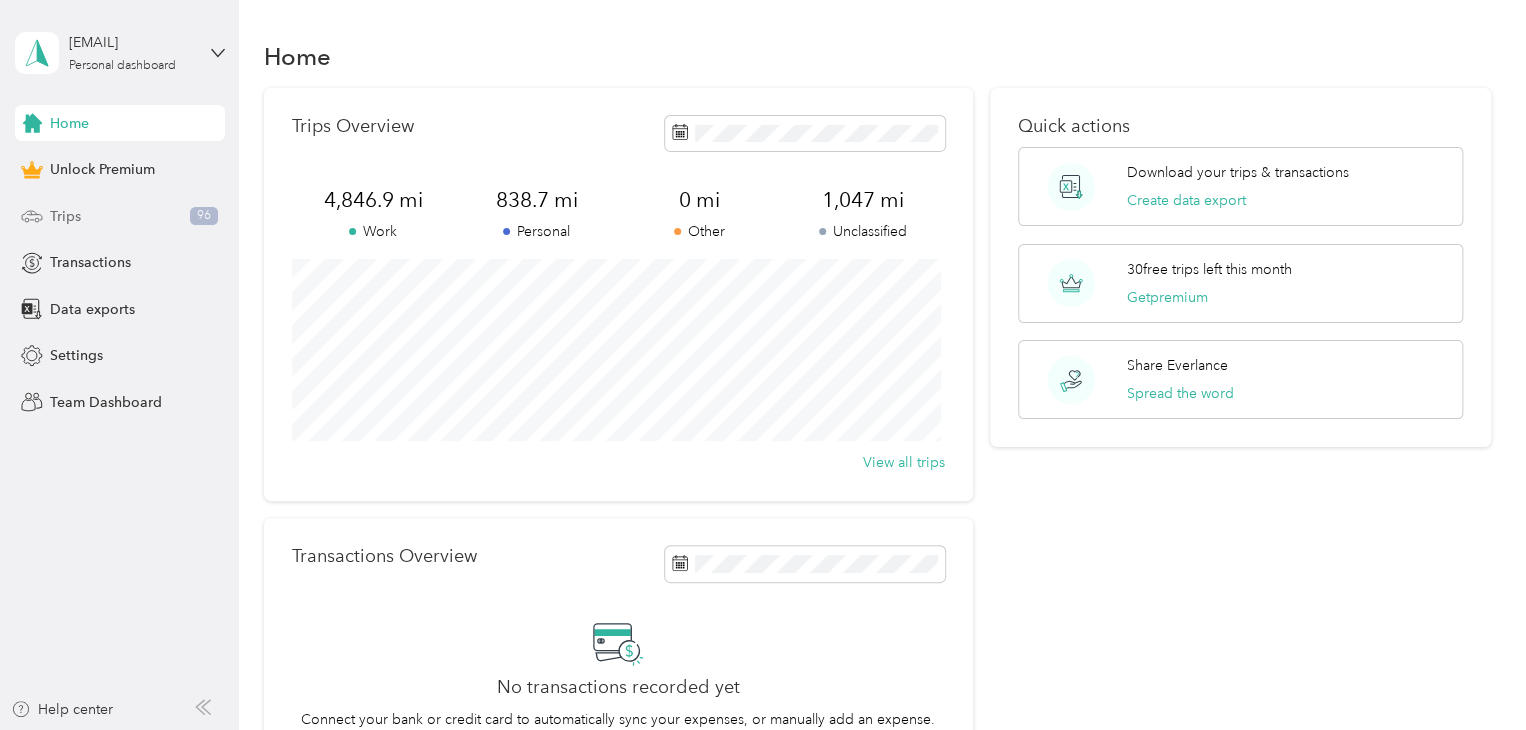 click on "Trips 96" at bounding box center [120, 216] 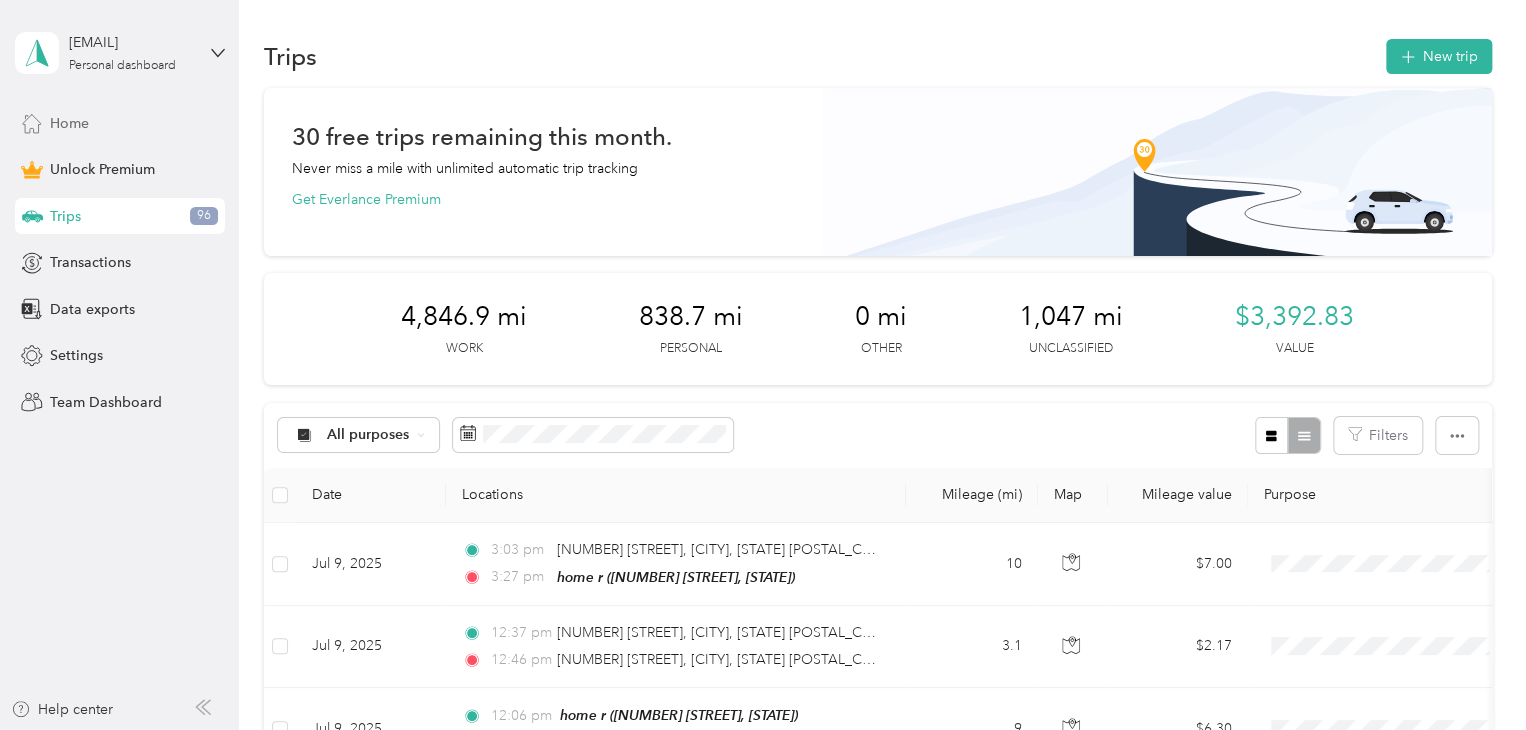 click on "Home" at bounding box center (120, 123) 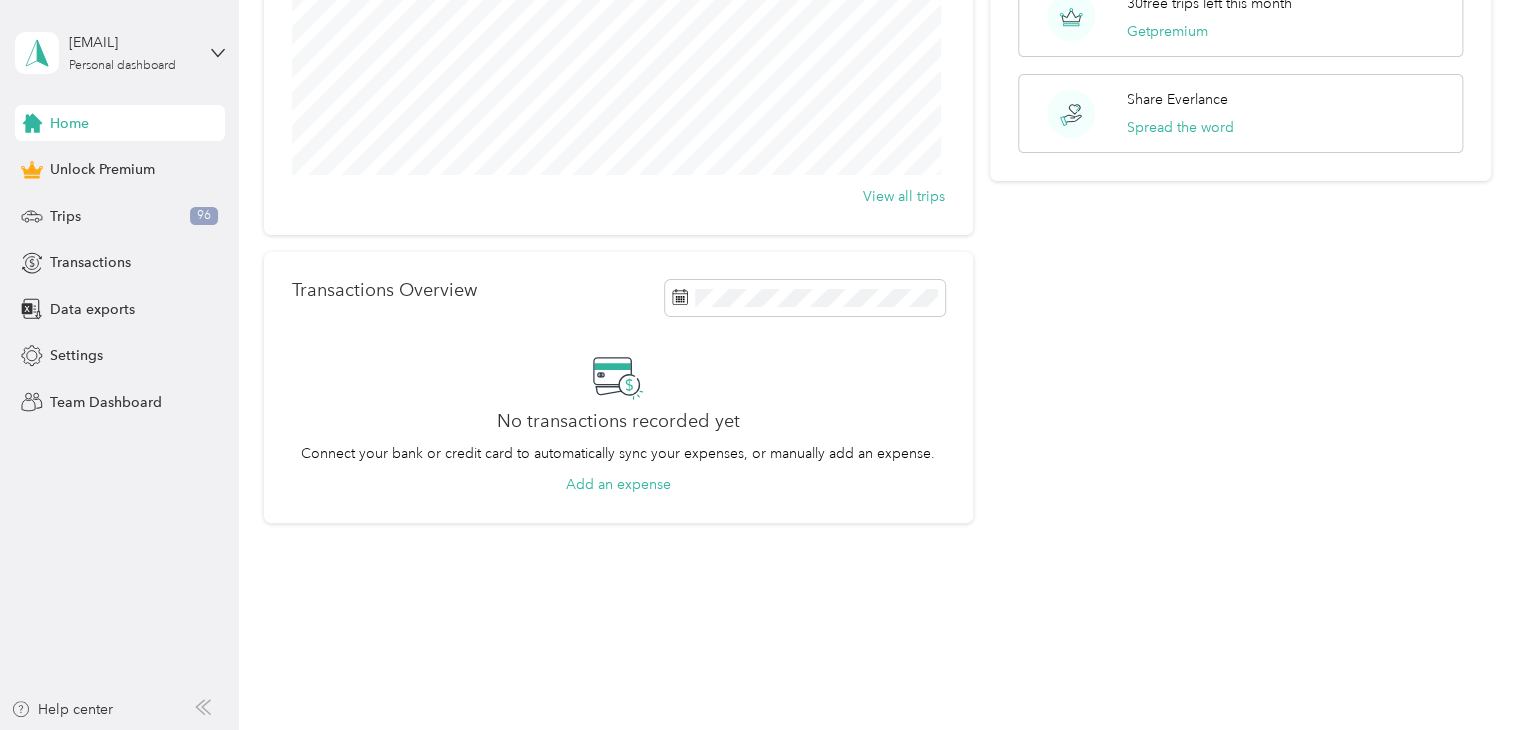 scroll, scrollTop: 166, scrollLeft: 0, axis: vertical 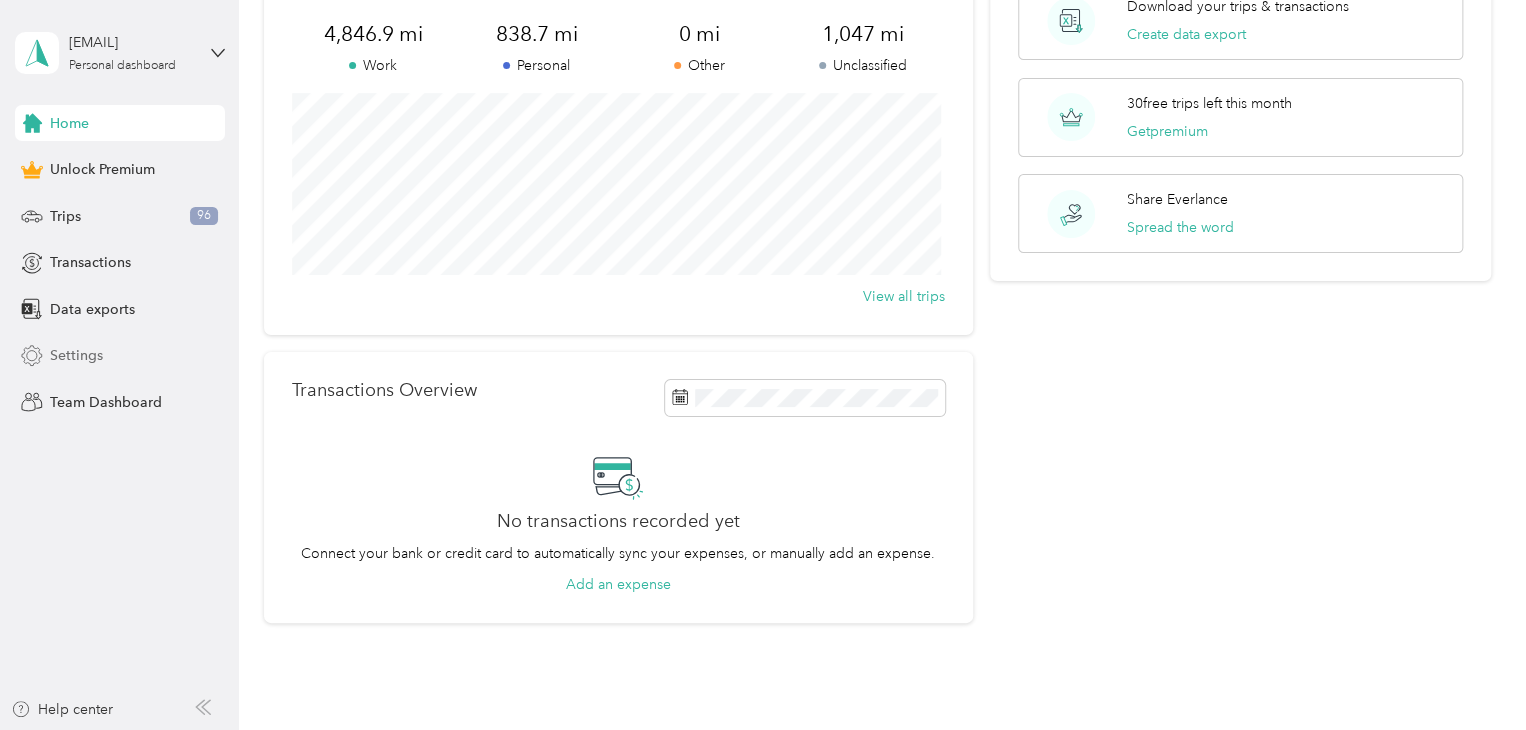 click on "Settings" at bounding box center (76, 355) 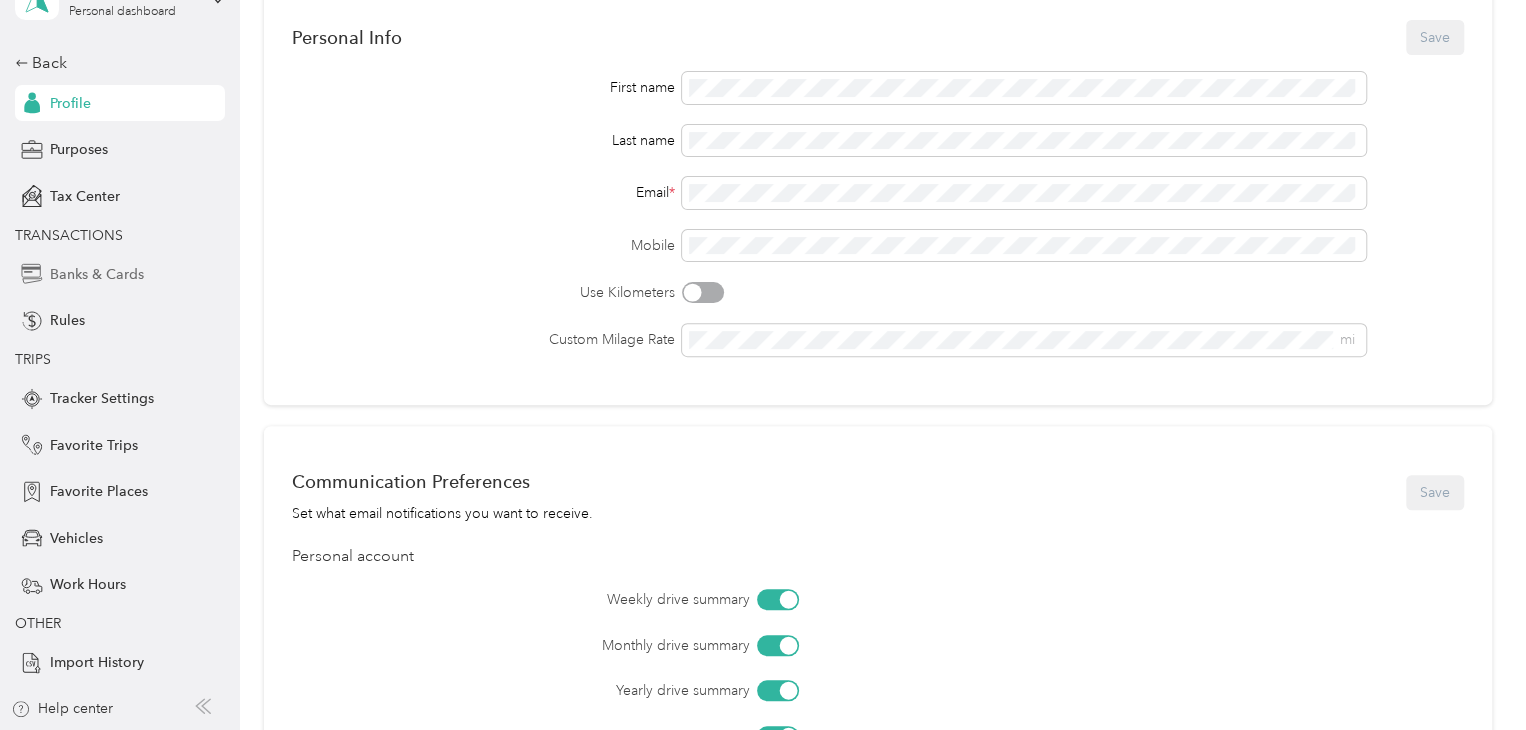scroll, scrollTop: 0, scrollLeft: 0, axis: both 